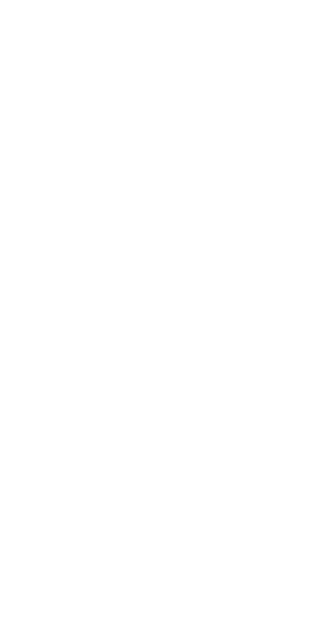 scroll, scrollTop: 0, scrollLeft: 0, axis: both 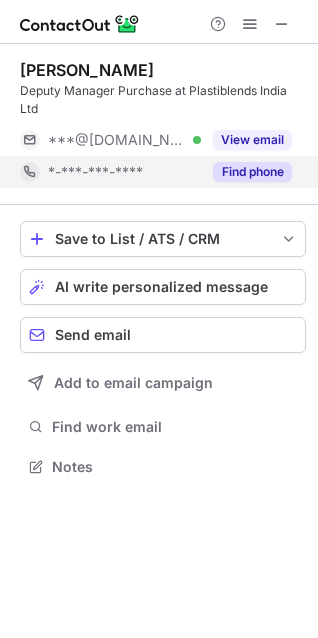 click on "Find phone" at bounding box center [252, 172] 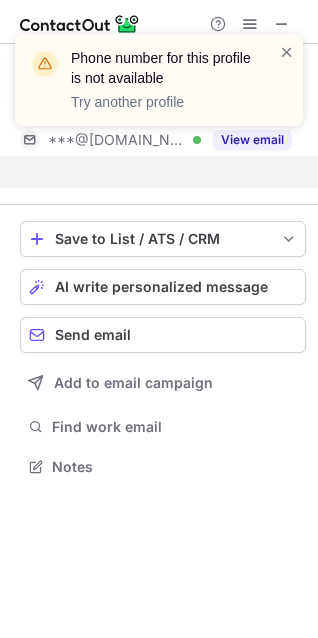 scroll, scrollTop: 421, scrollLeft: 318, axis: both 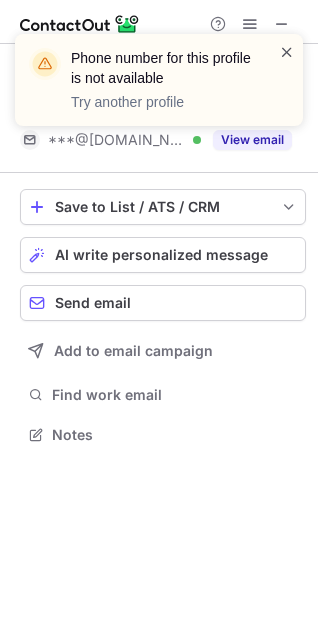 click at bounding box center (287, 52) 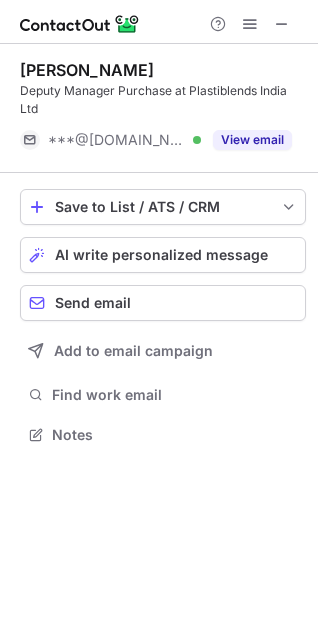 click on "Phone number for this profile is not available Try another profile" at bounding box center (159, 88) 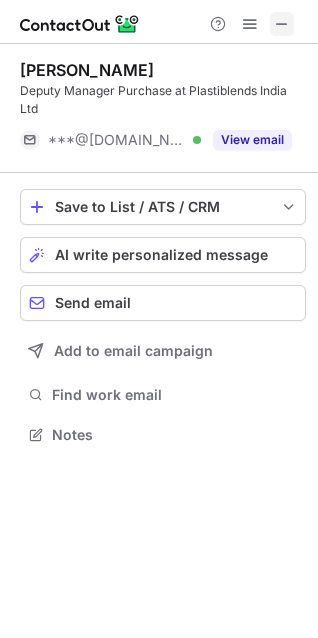 click at bounding box center (282, 24) 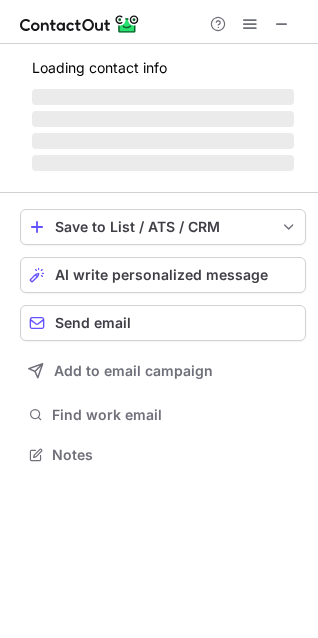 scroll, scrollTop: 10, scrollLeft: 10, axis: both 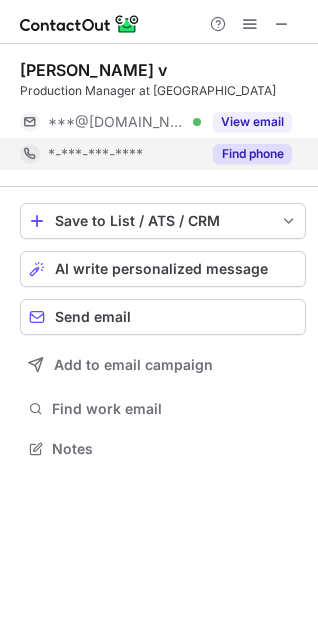 click on "Find phone" at bounding box center (252, 154) 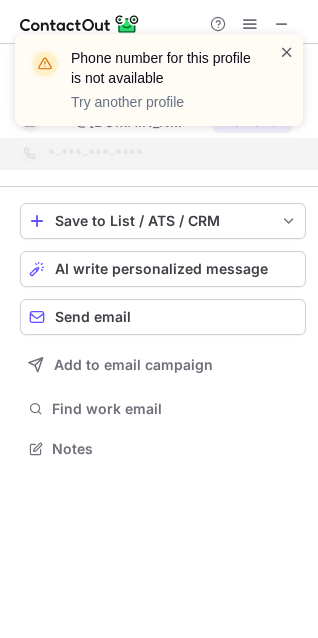 click at bounding box center (287, 52) 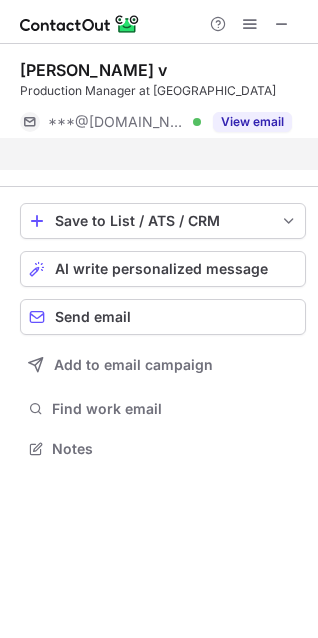 scroll, scrollTop: 403, scrollLeft: 318, axis: both 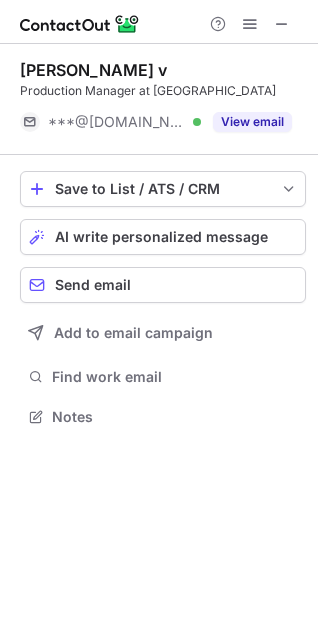 click at bounding box center [282, 24] 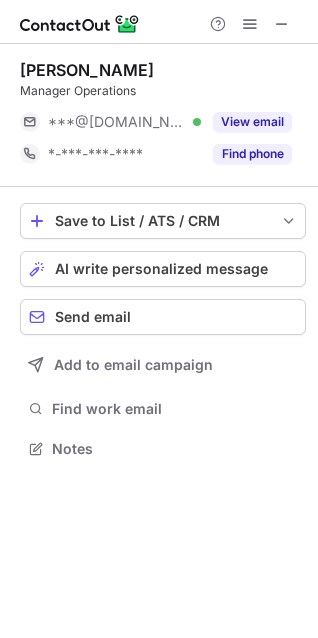 scroll, scrollTop: 435, scrollLeft: 318, axis: both 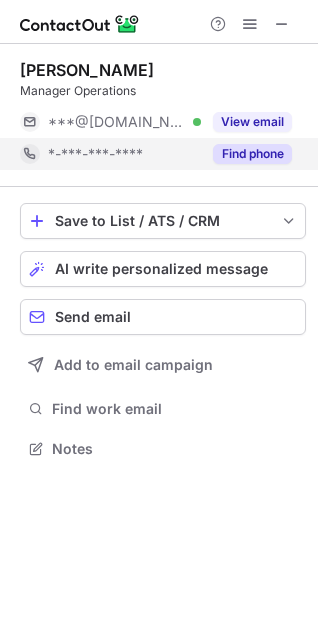 click on "Find phone" at bounding box center (252, 154) 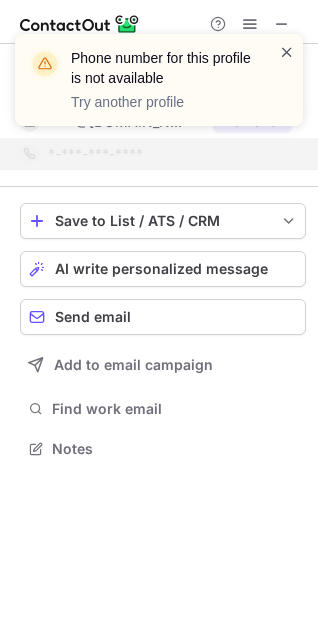 click at bounding box center (287, 52) 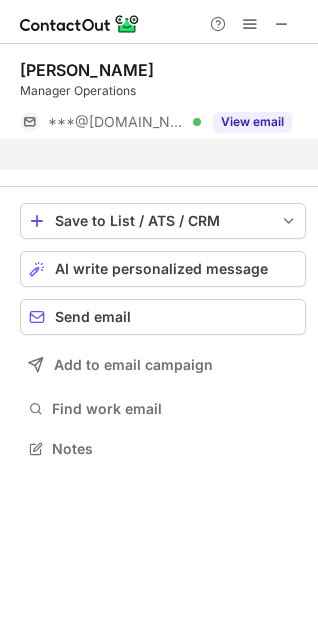 scroll, scrollTop: 403, scrollLeft: 318, axis: both 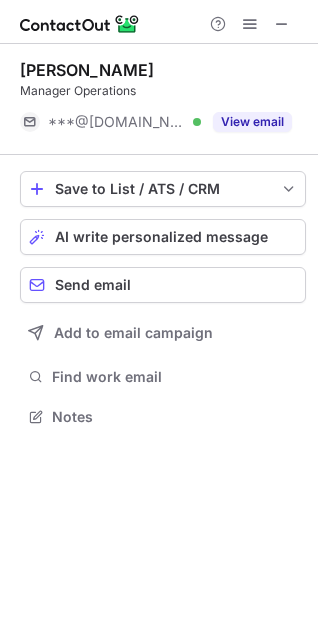 click at bounding box center (282, 24) 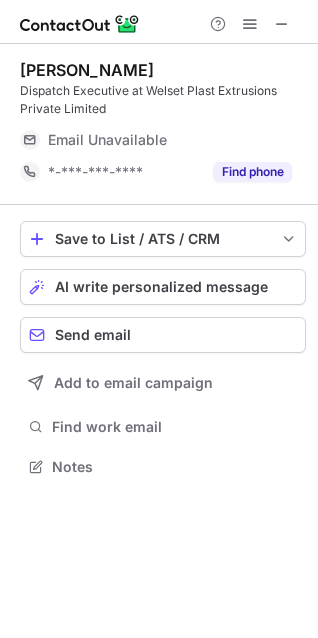 scroll, scrollTop: 10, scrollLeft: 10, axis: both 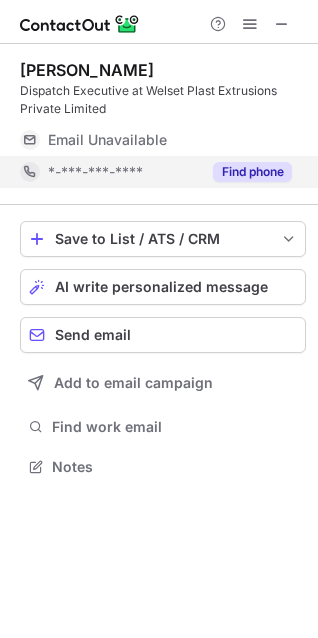 click on "Find phone" at bounding box center (252, 172) 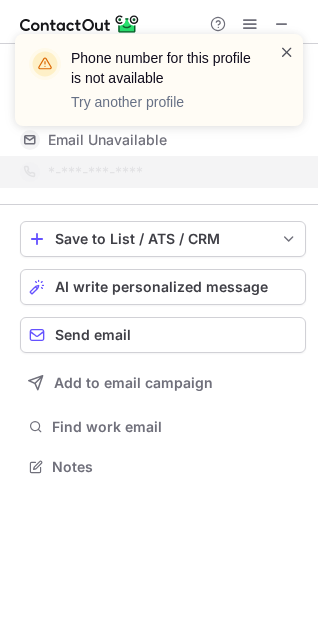 click at bounding box center (287, 52) 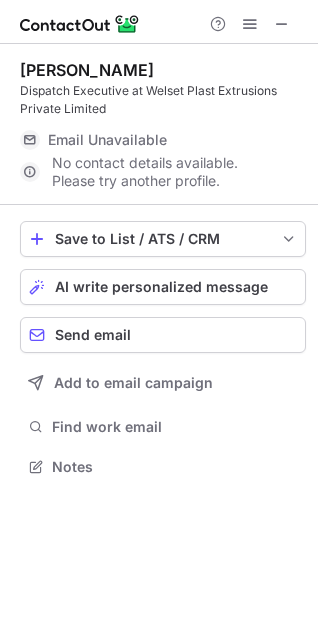 click on "Phone number for this profile is not available Try another profile" at bounding box center [159, 88] 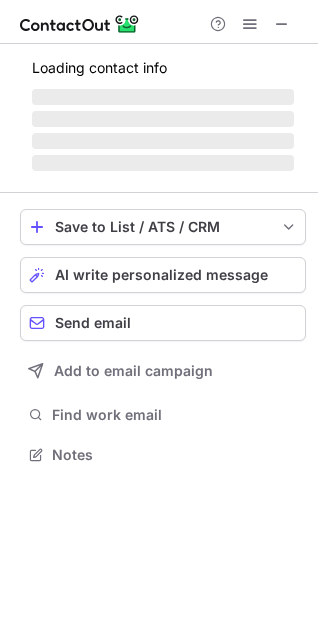scroll, scrollTop: 435, scrollLeft: 318, axis: both 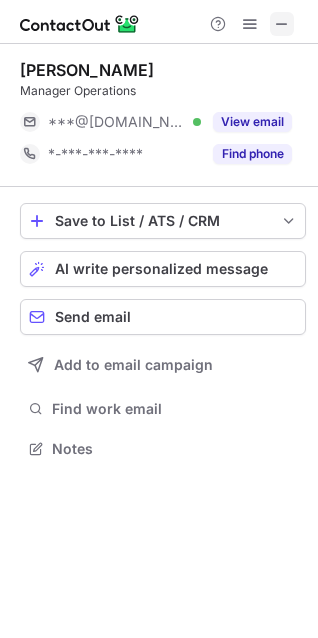 click at bounding box center (282, 24) 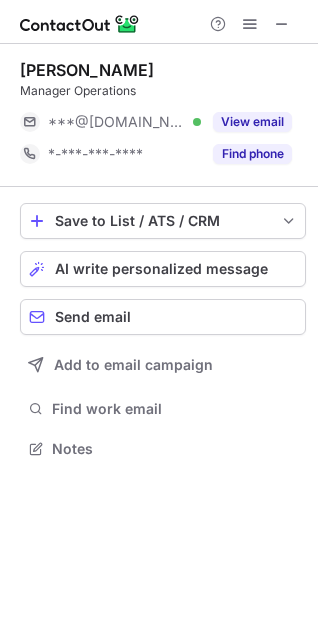 scroll, scrollTop: 441, scrollLeft: 318, axis: both 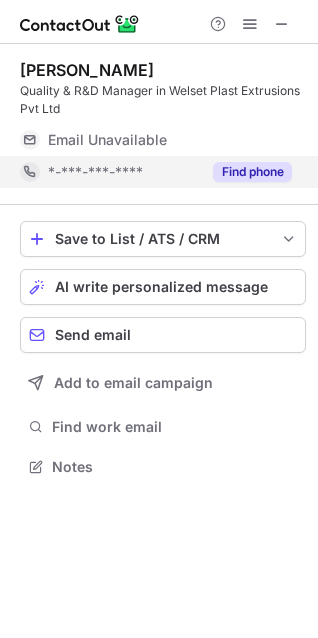 click on "Find phone" at bounding box center (246, 172) 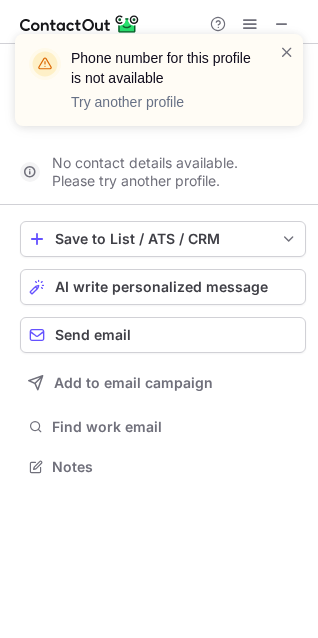 scroll, scrollTop: 421, scrollLeft: 318, axis: both 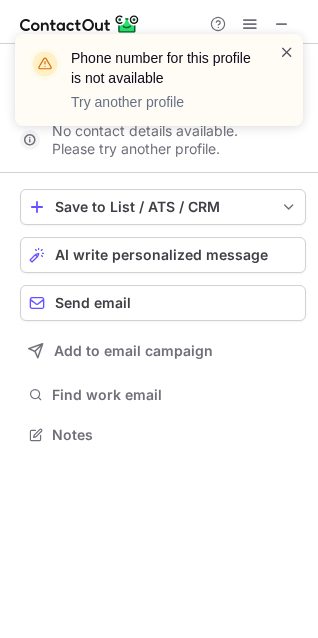 click at bounding box center (287, 52) 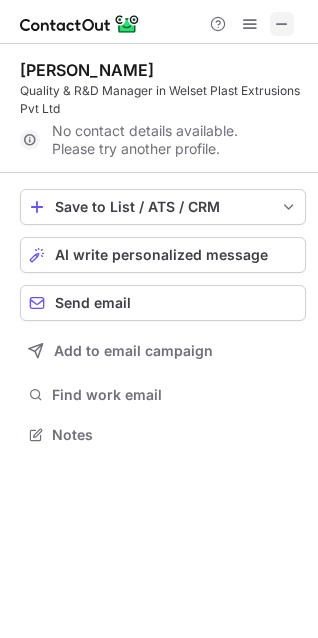 click at bounding box center (282, 24) 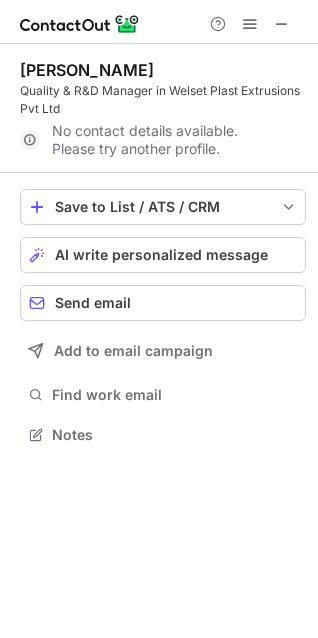 scroll, scrollTop: 441, scrollLeft: 318, axis: both 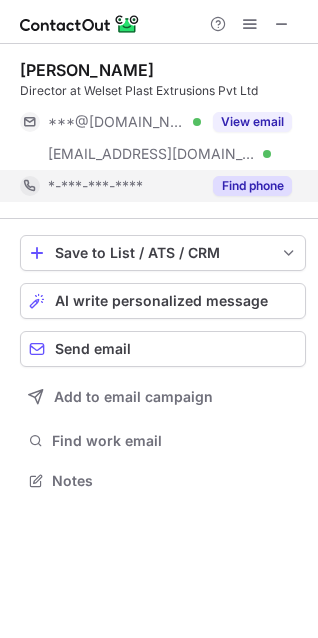click on "Find phone" at bounding box center (252, 186) 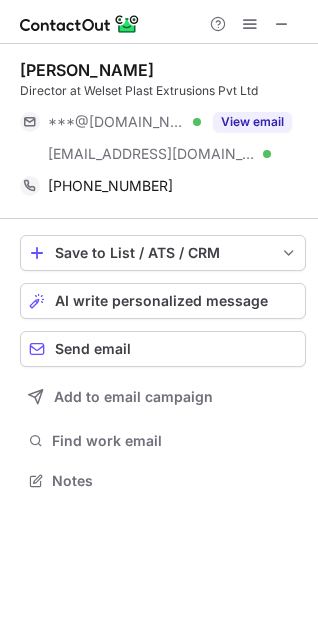 drag, startPoint x: 290, startPoint y: 17, endPoint x: 82, endPoint y: 0, distance: 208.69356 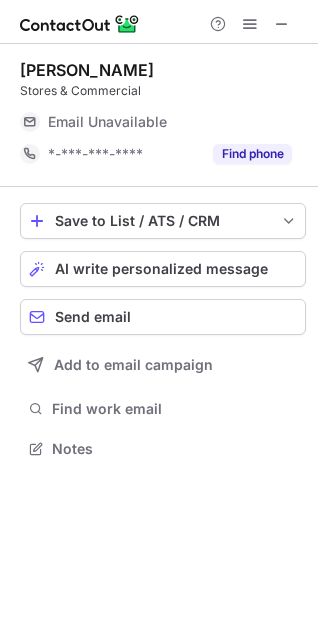 scroll, scrollTop: 435, scrollLeft: 318, axis: both 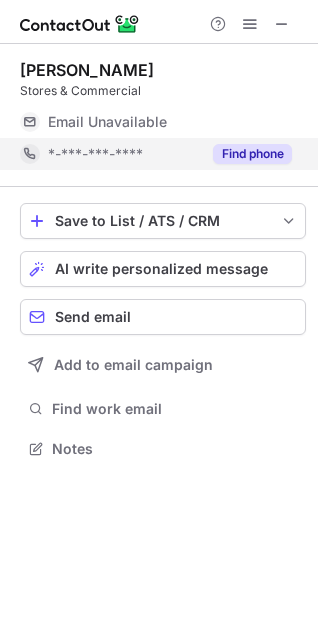 click on "Find phone" at bounding box center [252, 154] 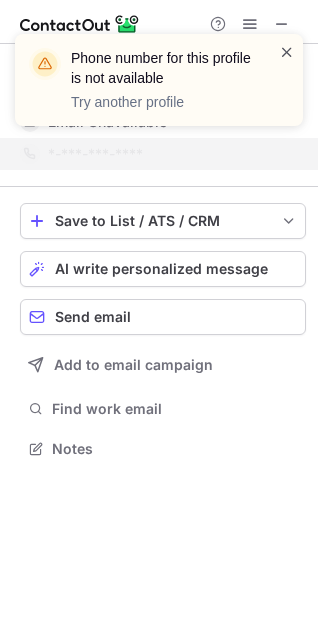 click at bounding box center [287, 52] 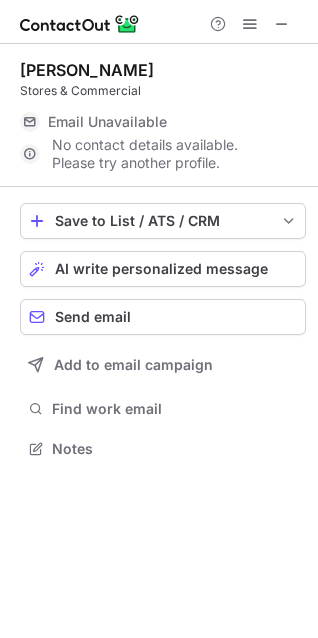 click on "Phone number for this profile is not available Try another profile" at bounding box center [159, 34] 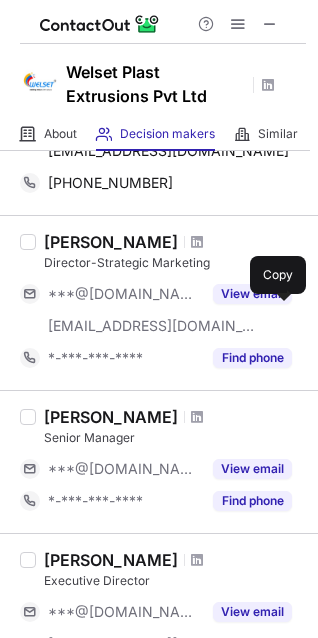scroll, scrollTop: 200, scrollLeft: 0, axis: vertical 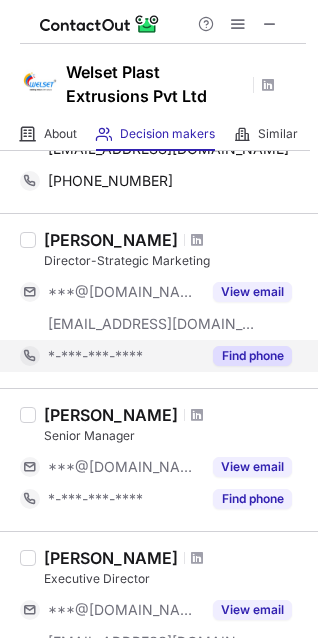 click on "Find phone" at bounding box center (252, 356) 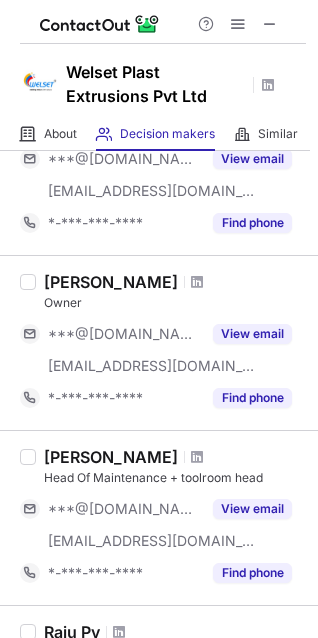 scroll, scrollTop: 800, scrollLeft: 0, axis: vertical 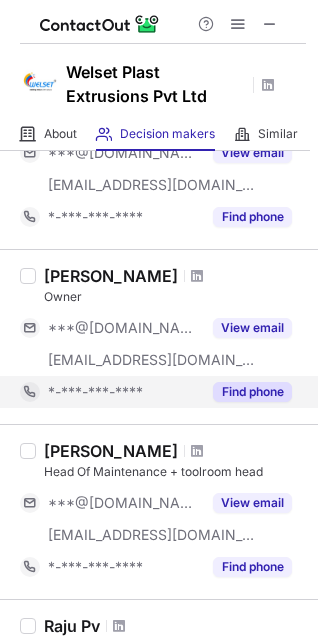 click on "Find phone" at bounding box center (252, 392) 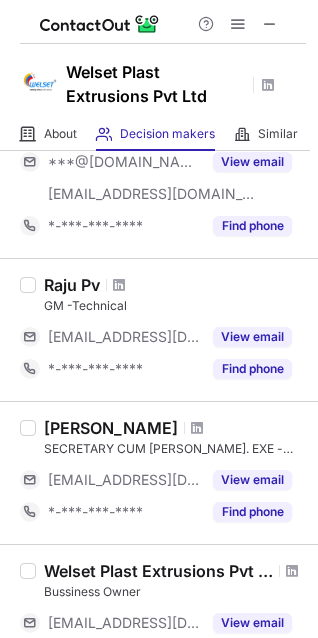 scroll, scrollTop: 1200, scrollLeft: 0, axis: vertical 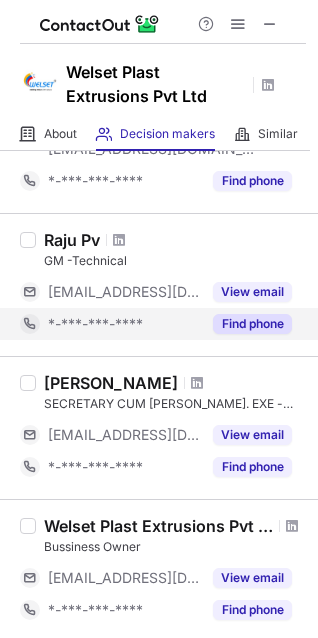 click on "Find phone" at bounding box center [252, 324] 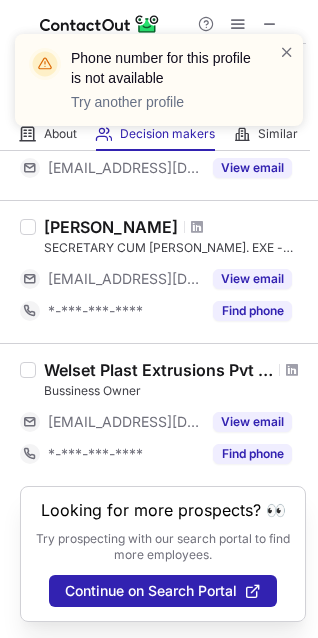 scroll, scrollTop: 1343, scrollLeft: 0, axis: vertical 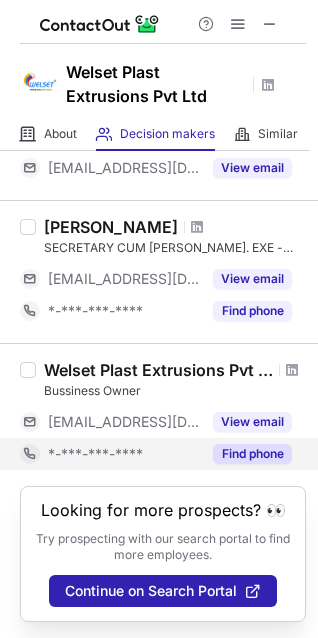 click on "Find phone" at bounding box center (252, 454) 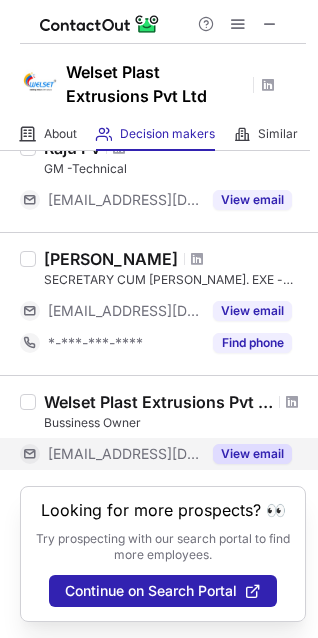 scroll, scrollTop: 1311, scrollLeft: 0, axis: vertical 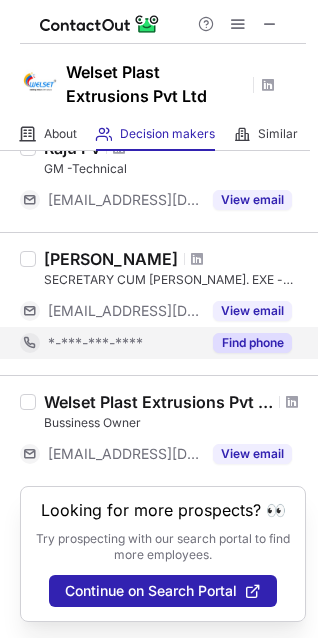 click on "Find phone" at bounding box center (252, 343) 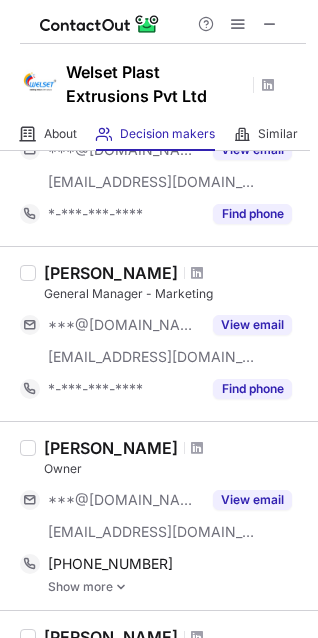 scroll, scrollTop: 611, scrollLeft: 0, axis: vertical 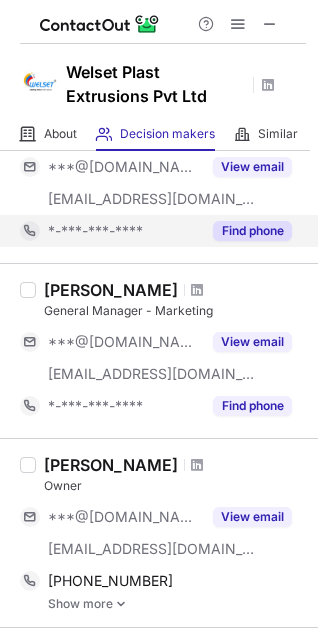 click on "Find phone" at bounding box center [252, 231] 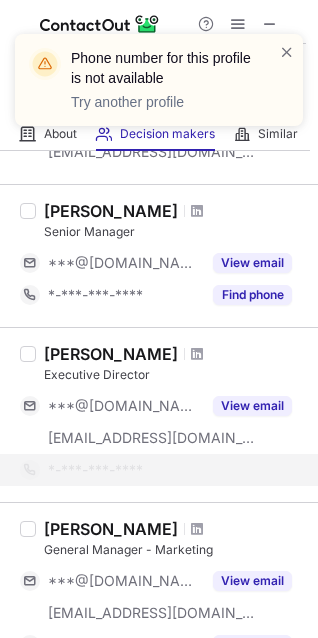 scroll, scrollTop: 311, scrollLeft: 0, axis: vertical 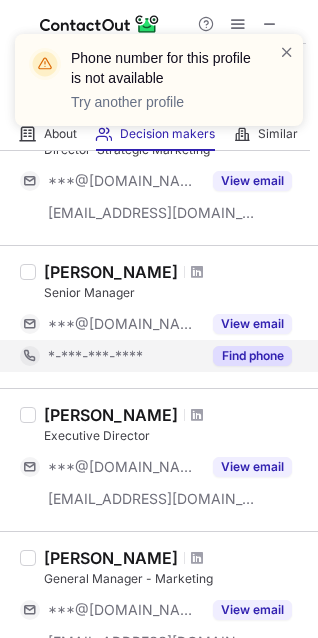click on "Find phone" at bounding box center (252, 356) 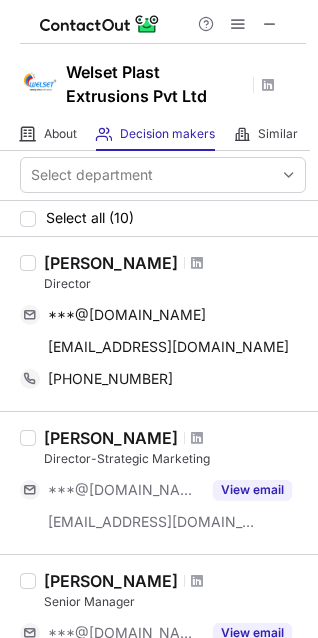scroll, scrollTop: 0, scrollLeft: 0, axis: both 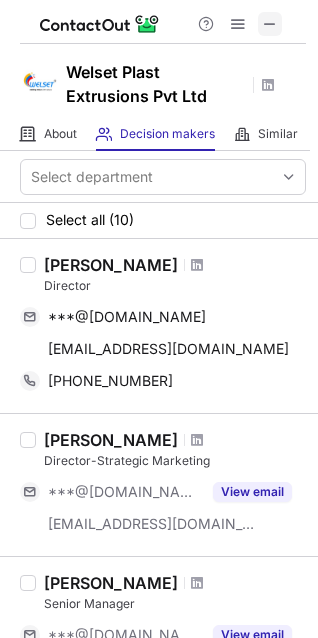 click at bounding box center [270, 24] 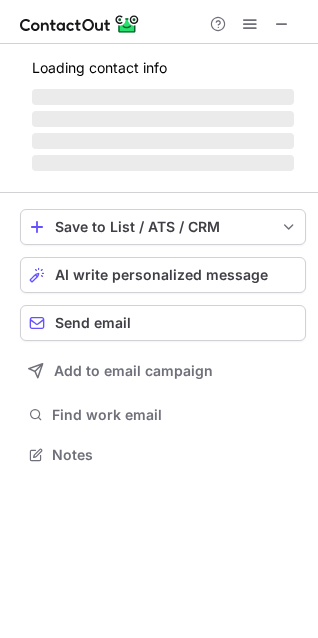 scroll, scrollTop: 10, scrollLeft: 10, axis: both 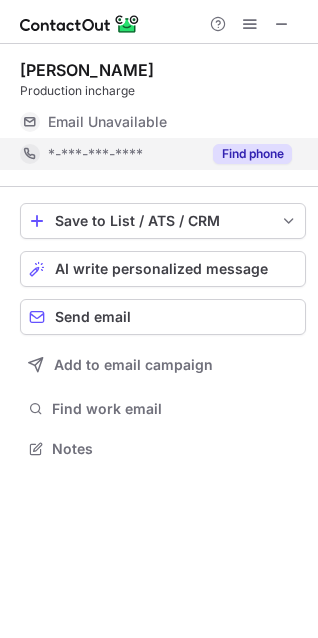 click on "Find phone" at bounding box center (252, 154) 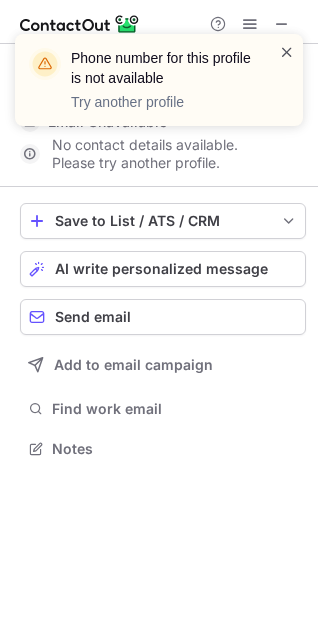 click at bounding box center [287, 52] 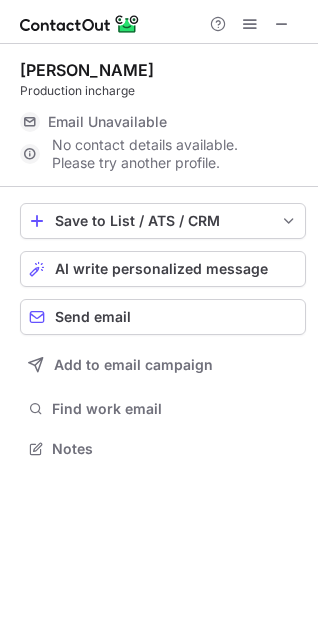click on "Phone number for this profile is not available Try another profile" at bounding box center (159, 88) 